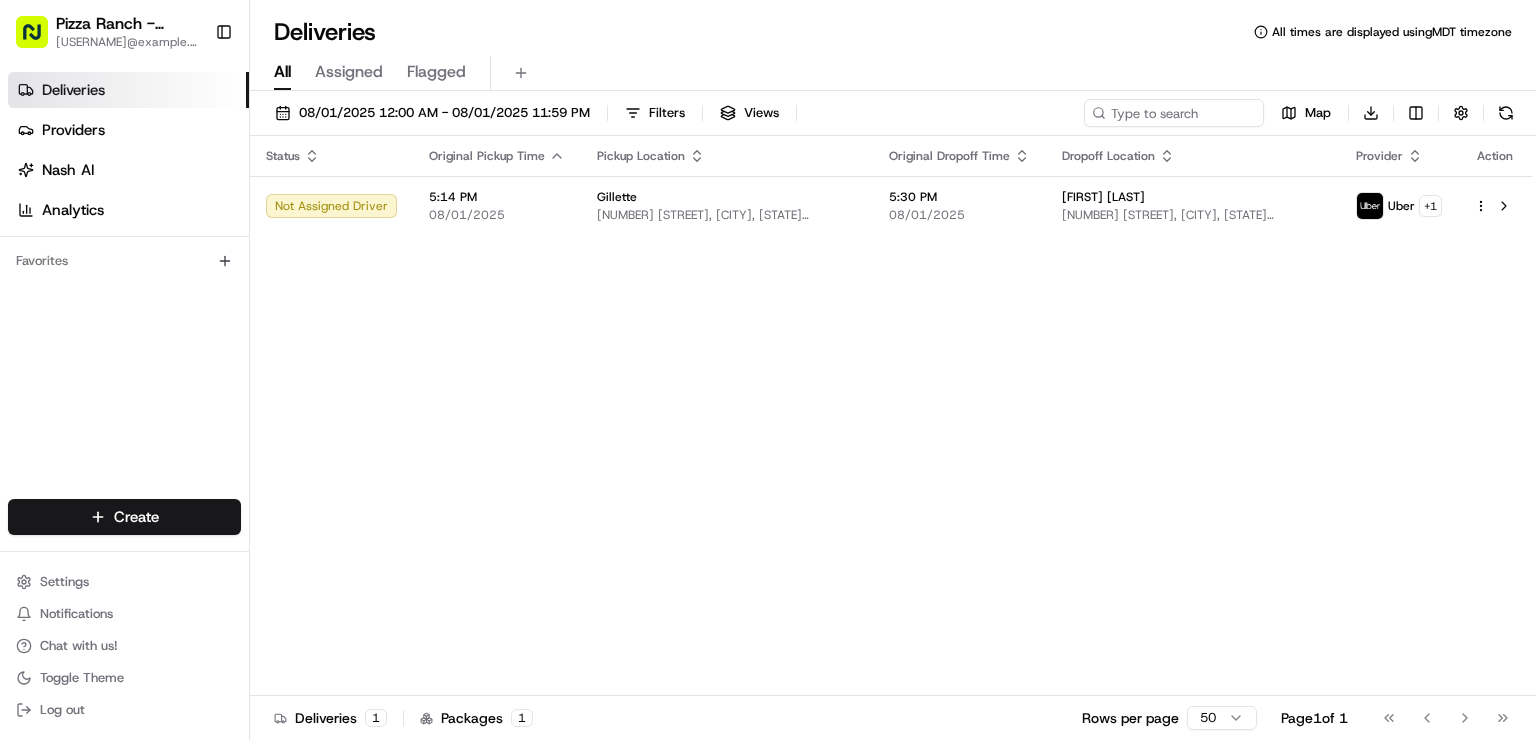 scroll, scrollTop: 0, scrollLeft: 0, axis: both 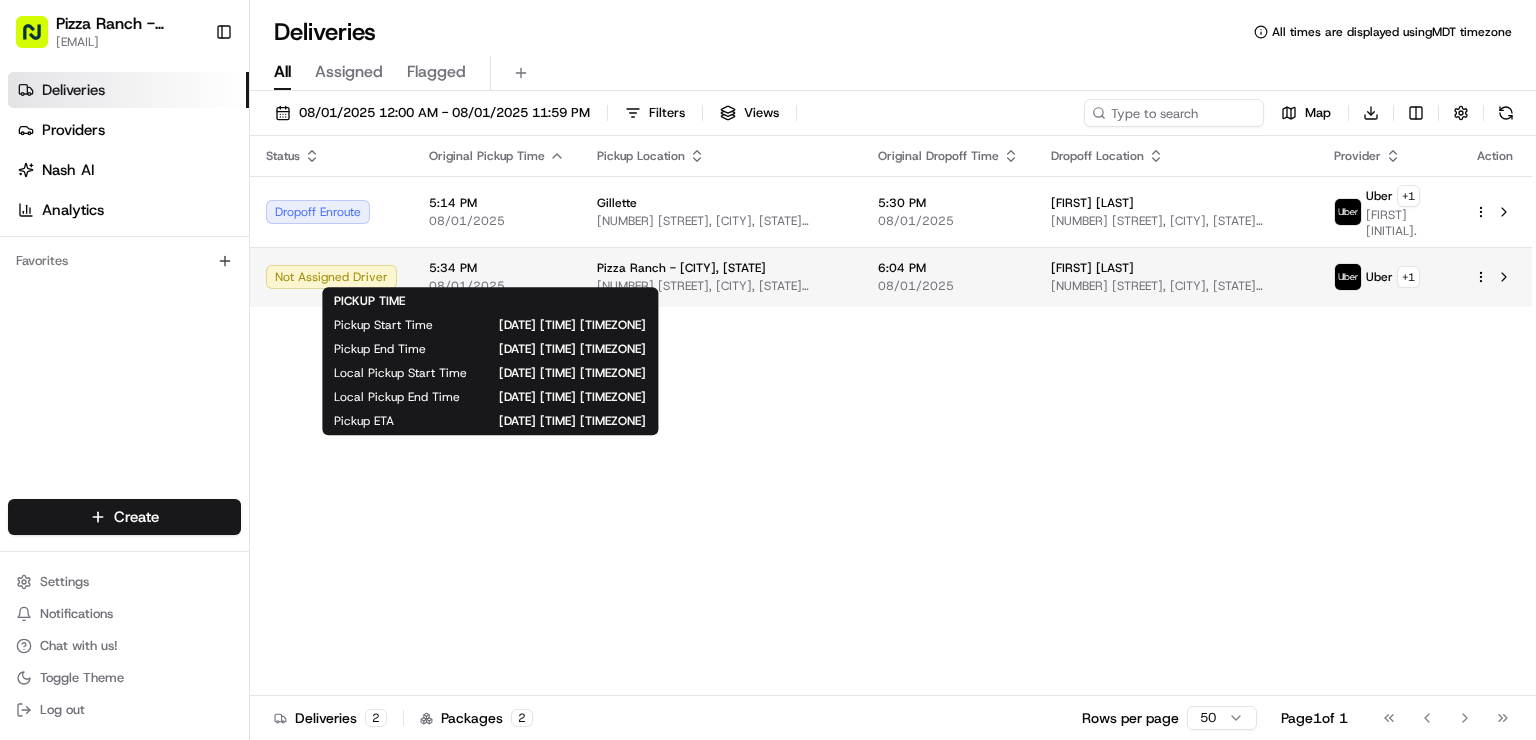 click on "08/01/2025" at bounding box center (497, 286) 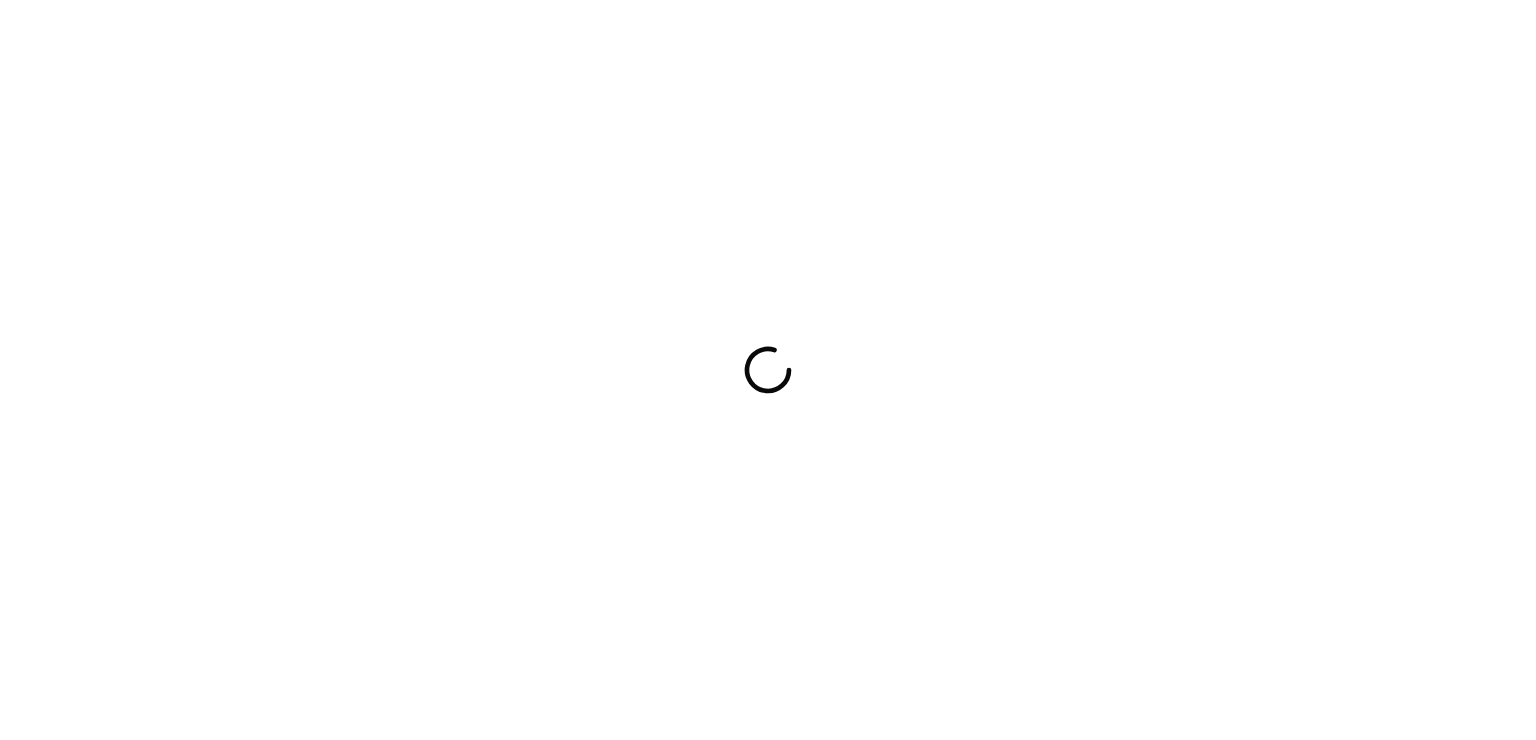 scroll, scrollTop: 0, scrollLeft: 0, axis: both 